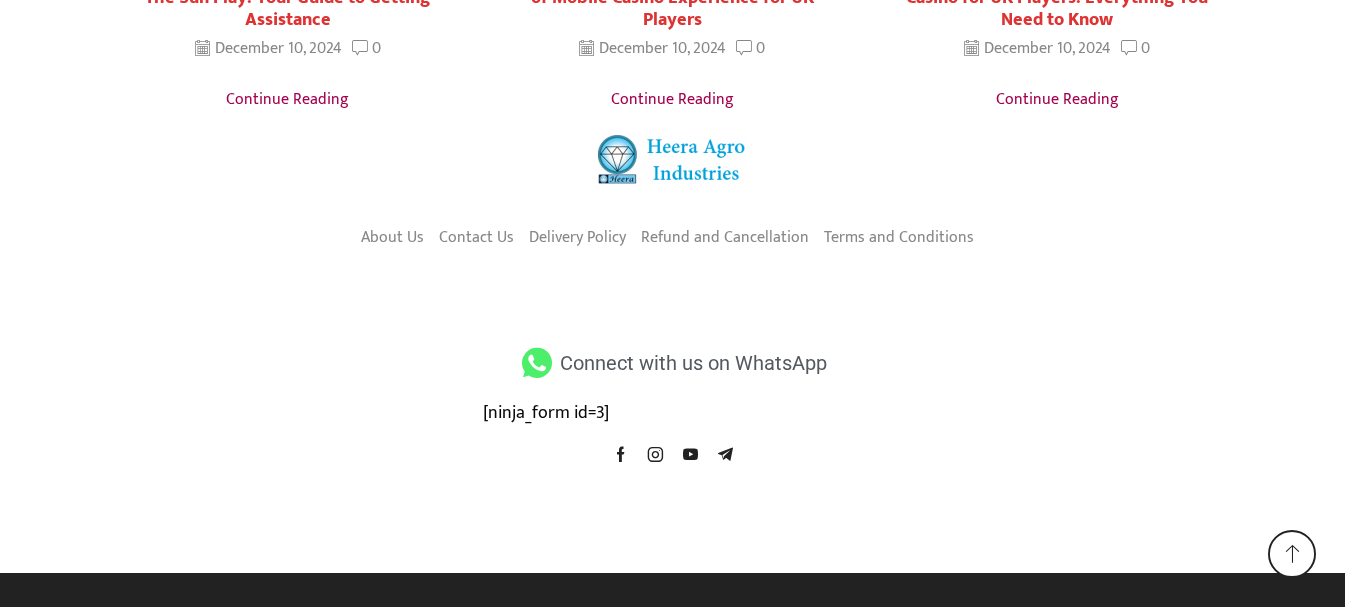 scroll, scrollTop: 4011, scrollLeft: 0, axis: vertical 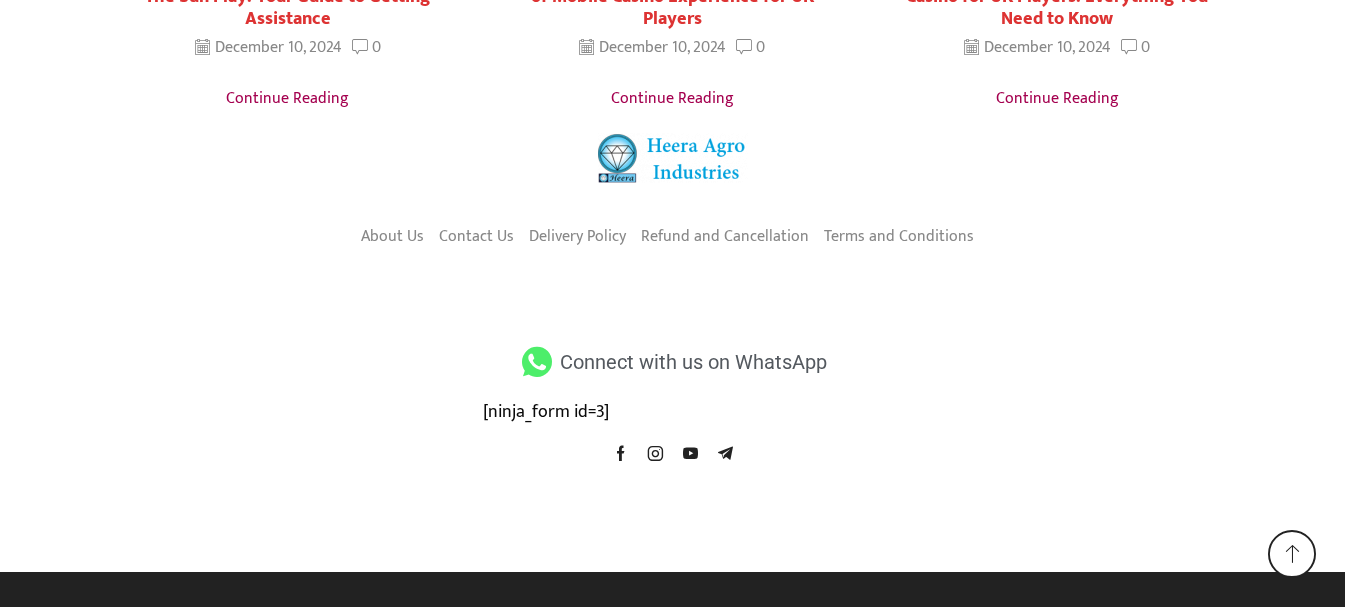 click at bounding box center (537, 362) 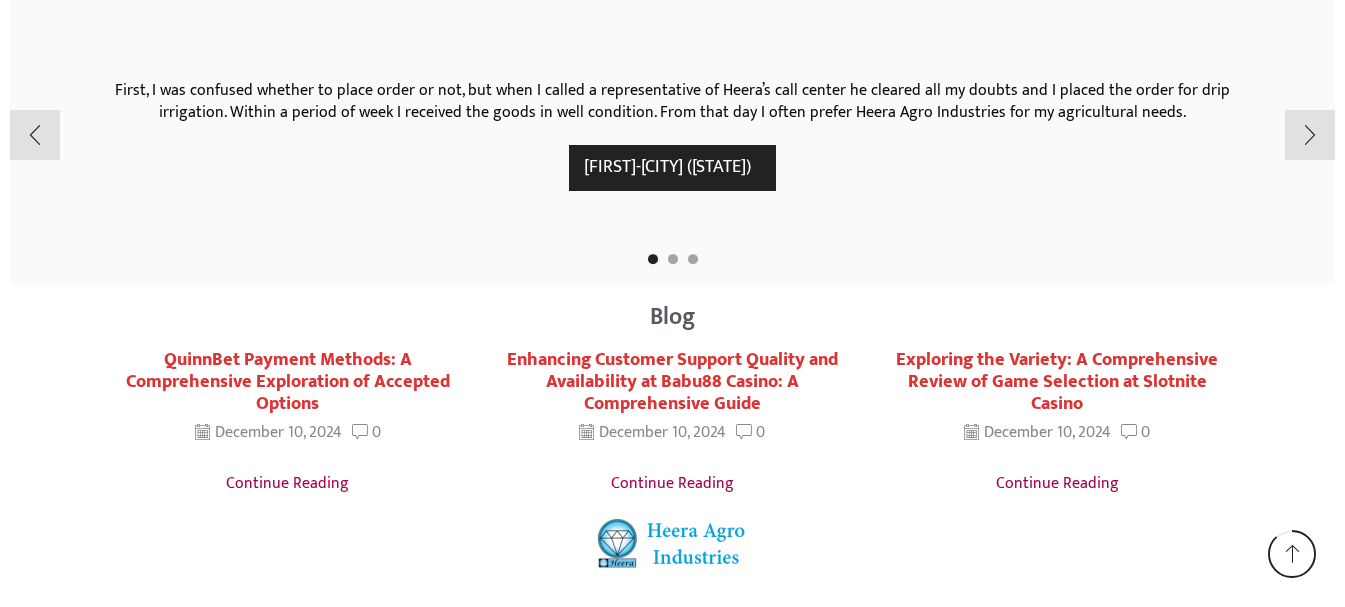 scroll, scrollTop: 3511, scrollLeft: 0, axis: vertical 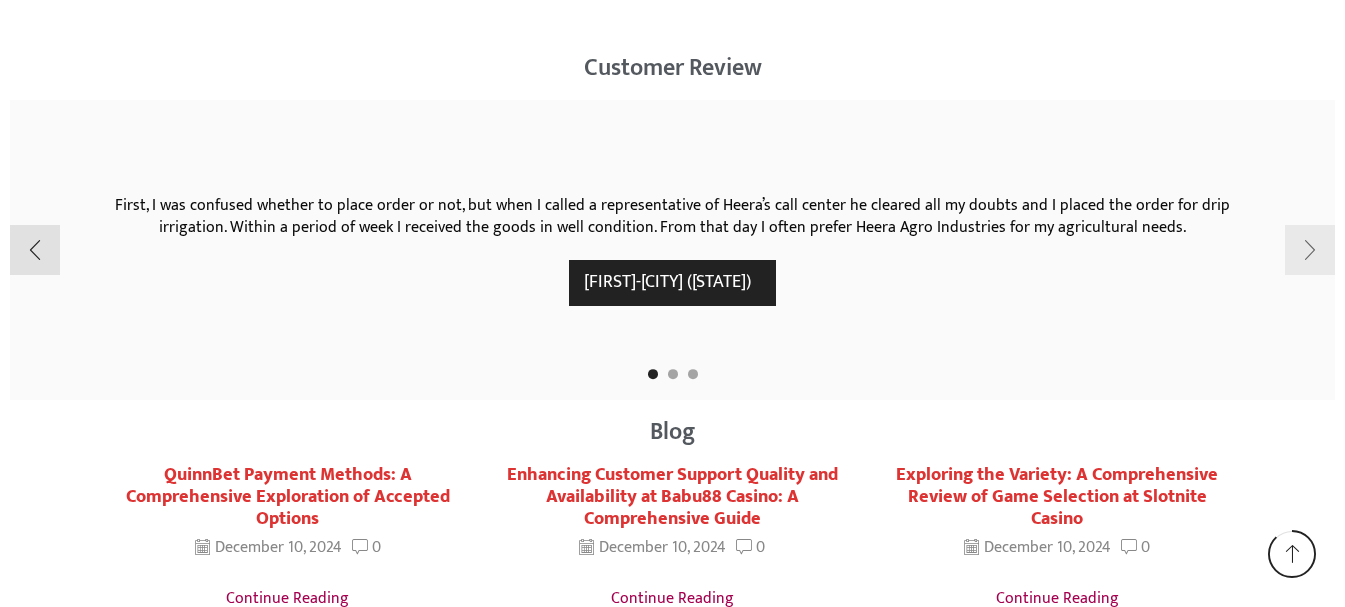 click at bounding box center [1310, 250] 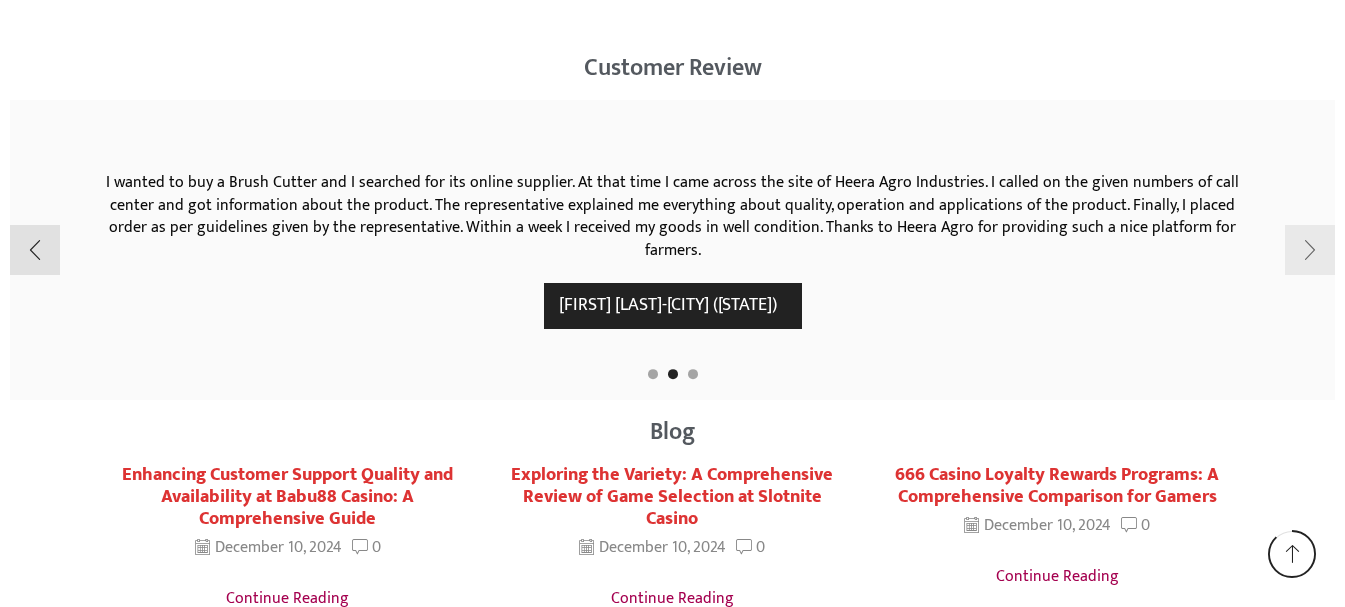 click at bounding box center [1310, 250] 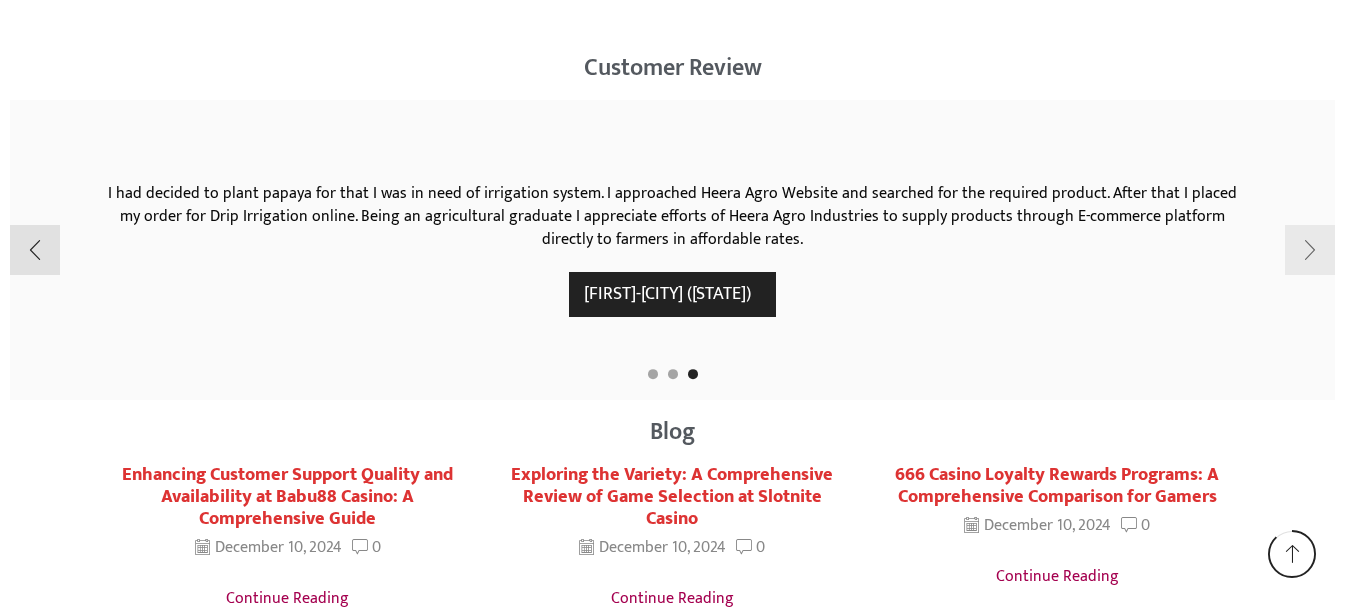 click at bounding box center (1310, 250) 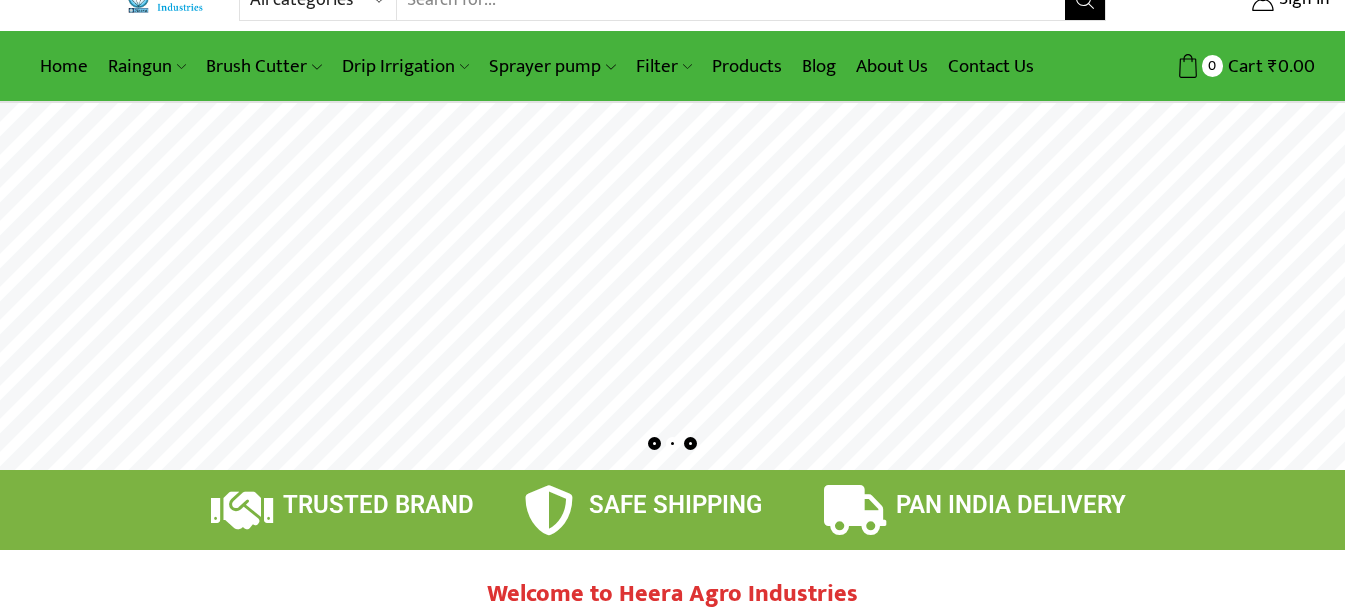 scroll, scrollTop: 0, scrollLeft: 0, axis: both 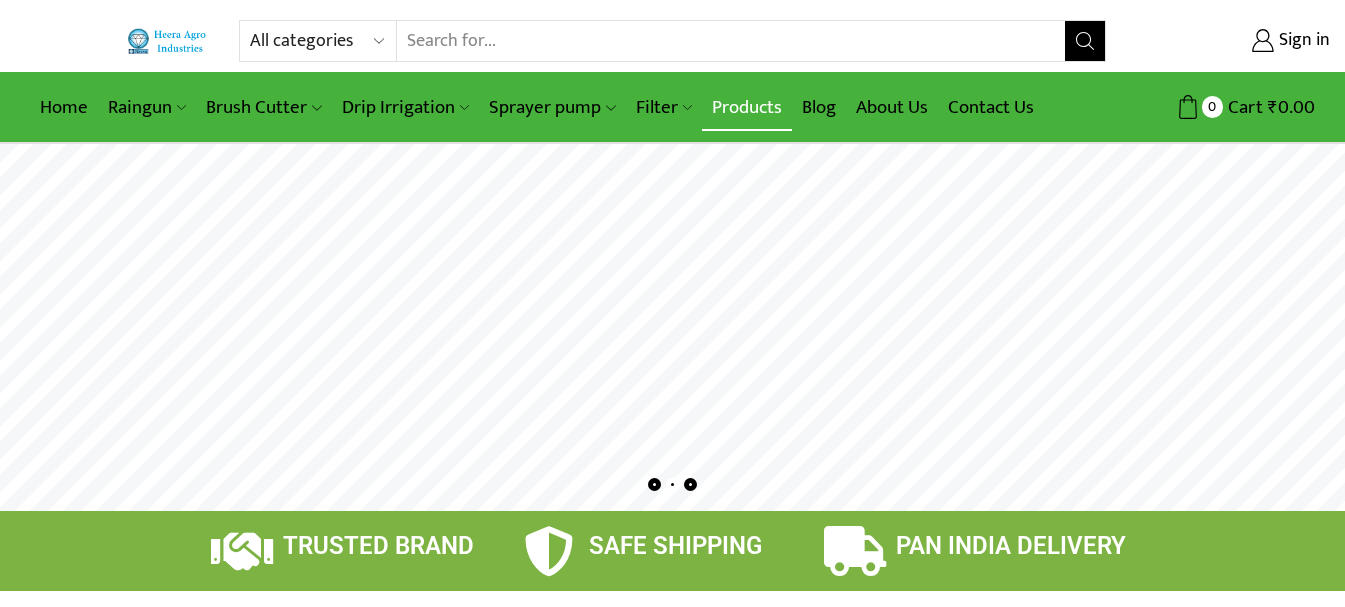 click on "Products" at bounding box center [747, 107] 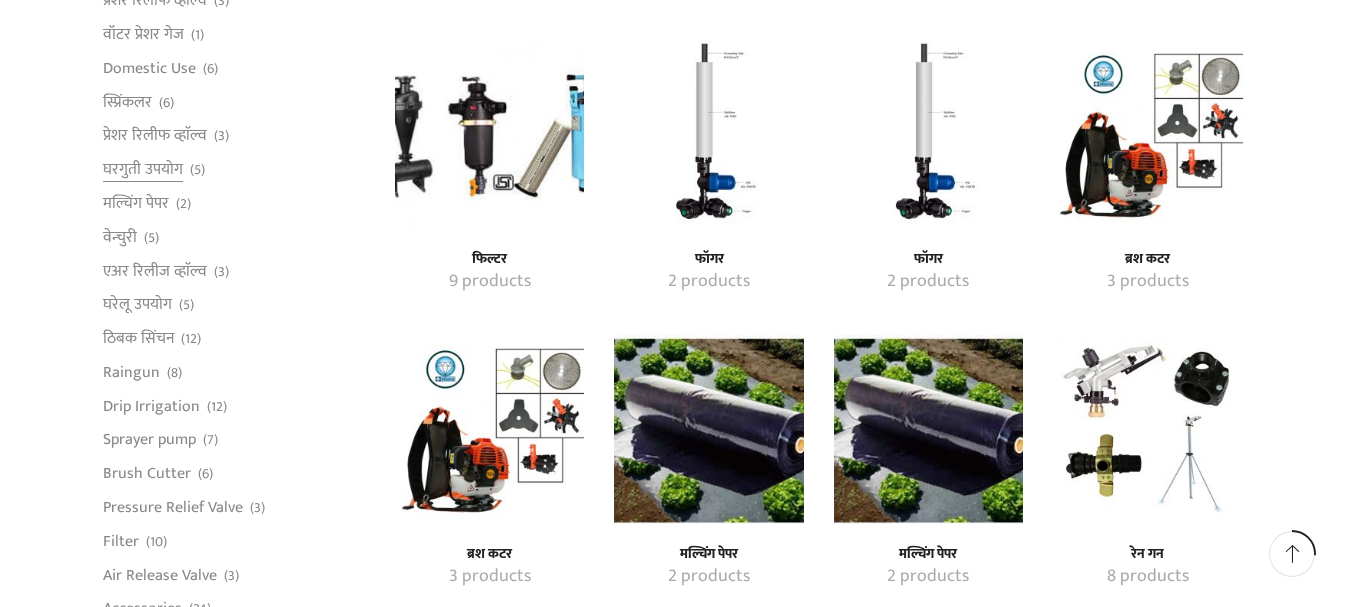 scroll, scrollTop: 1300, scrollLeft: 0, axis: vertical 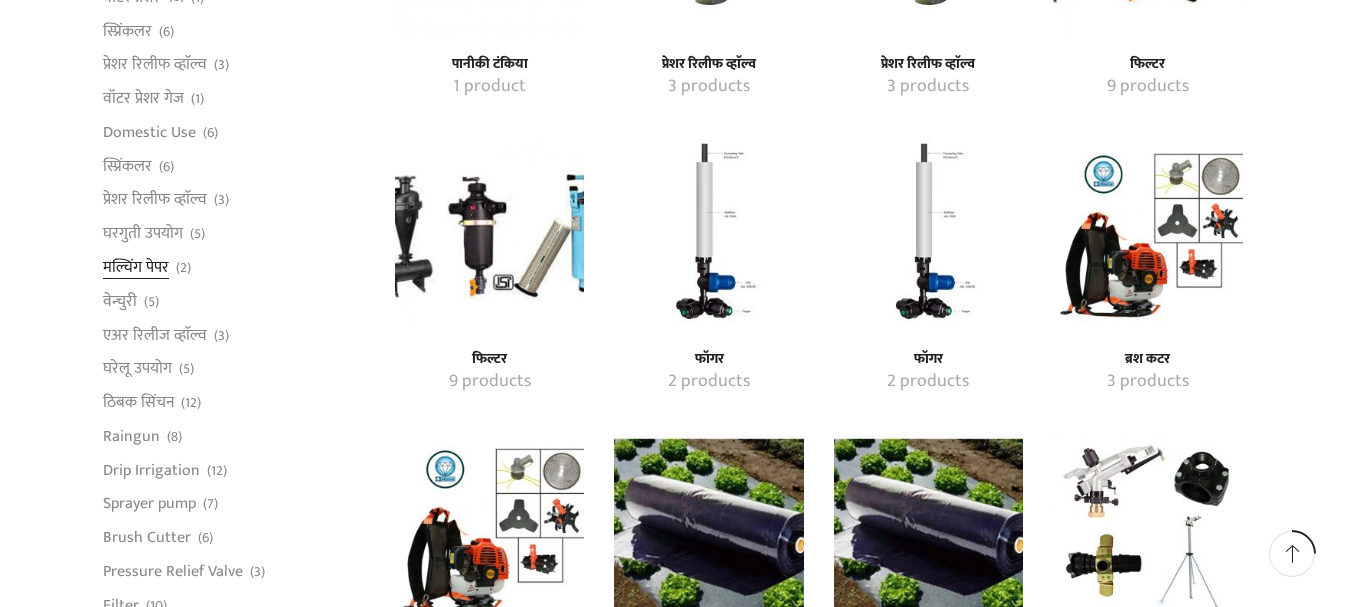 click on "मल्चिंग पेपर" at bounding box center [136, 268] 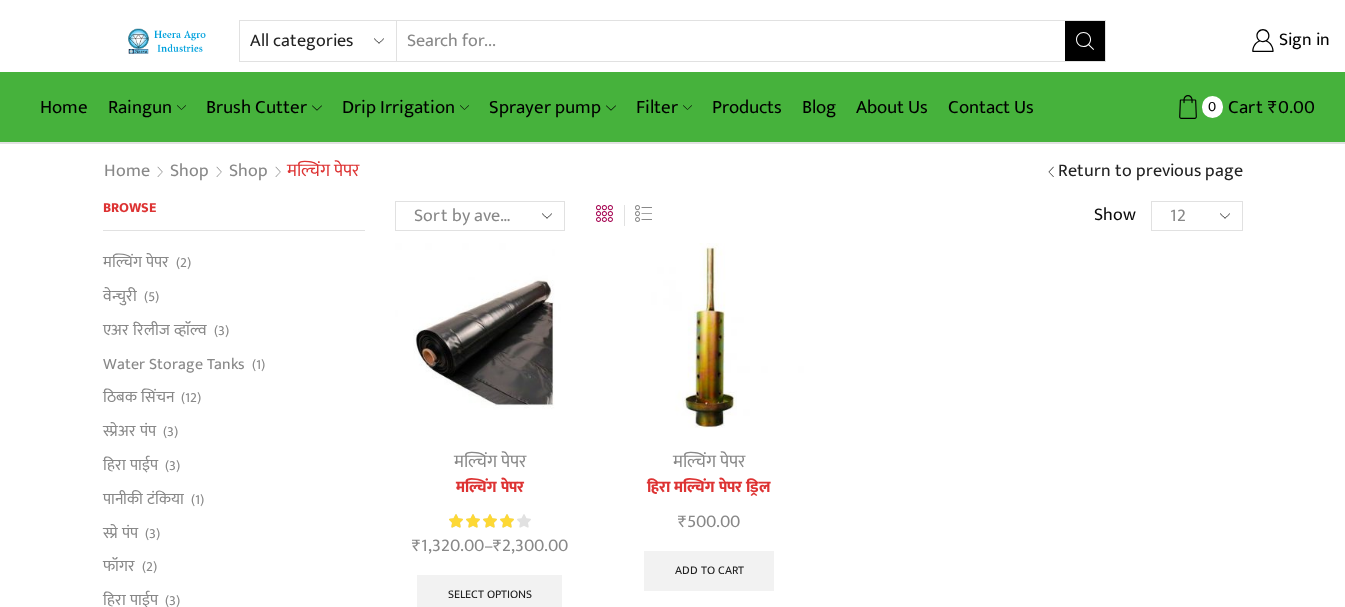 scroll, scrollTop: 0, scrollLeft: 0, axis: both 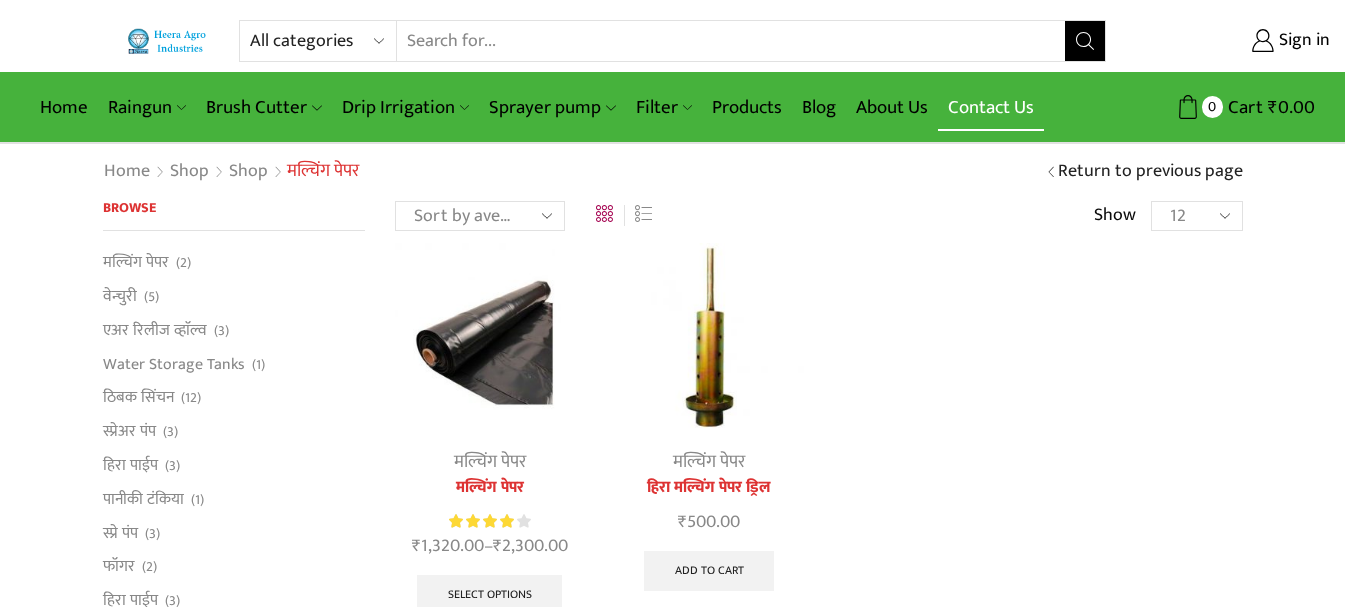click on "Contact Us" at bounding box center (991, 107) 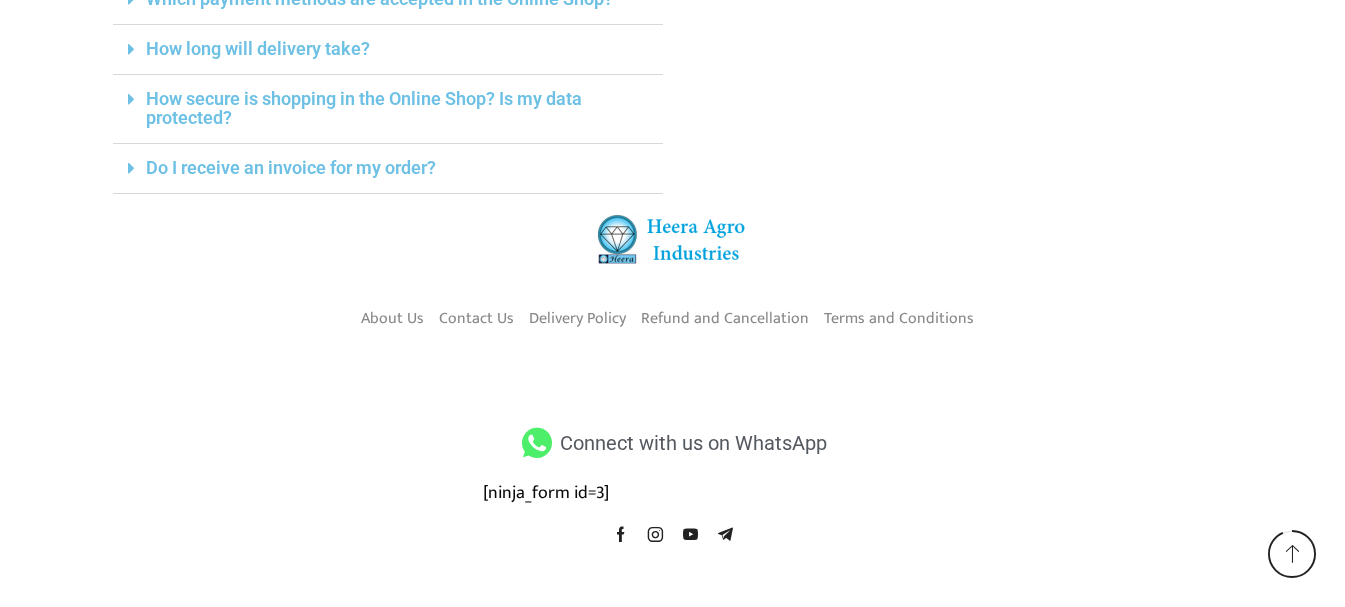scroll, scrollTop: 981, scrollLeft: 0, axis: vertical 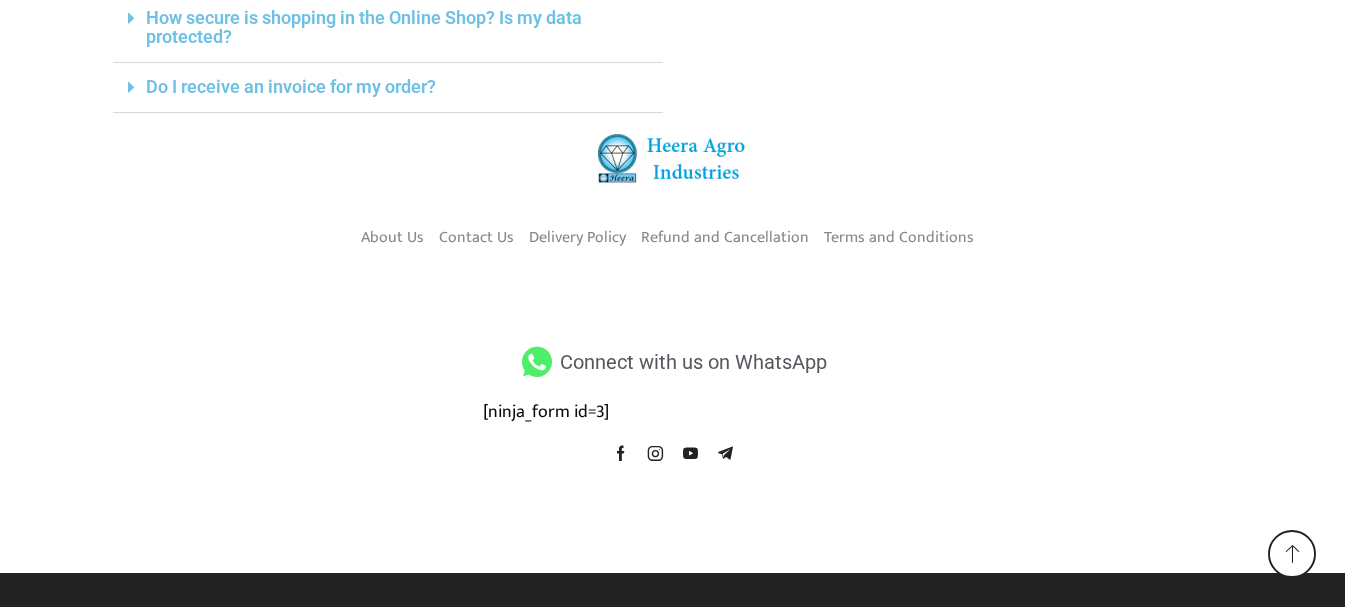 click on "Connect with us on WhatsApp" at bounding box center [691, 362] 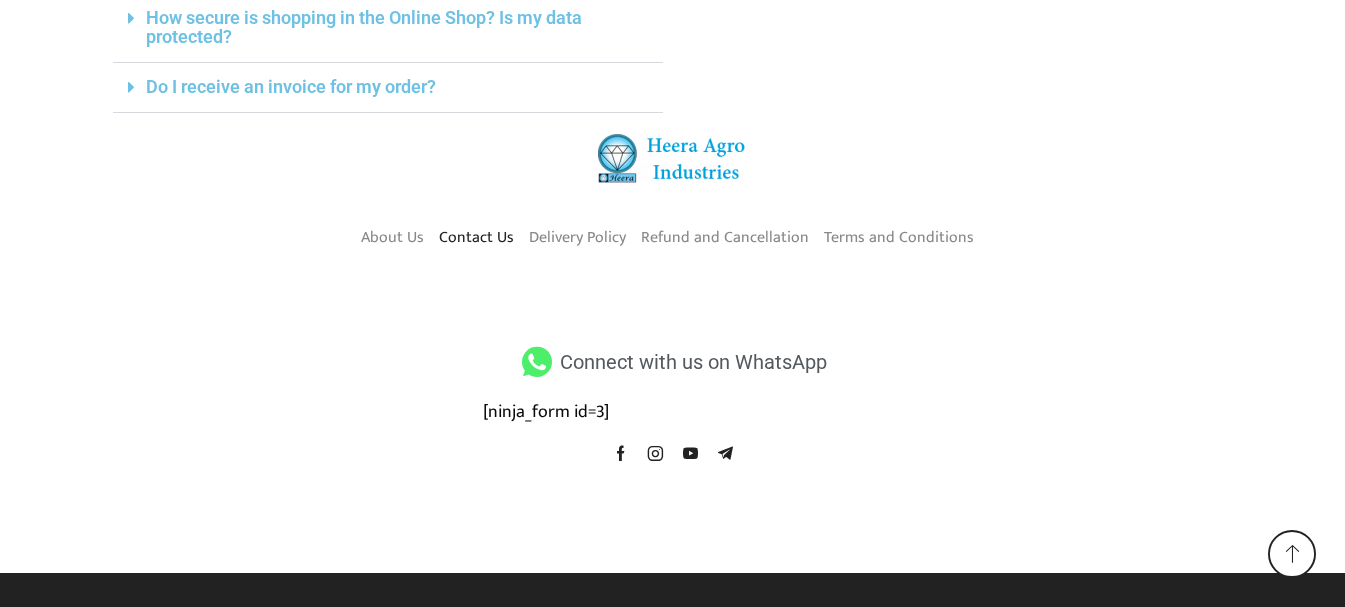 click on "Contact Us" at bounding box center (476, 237) 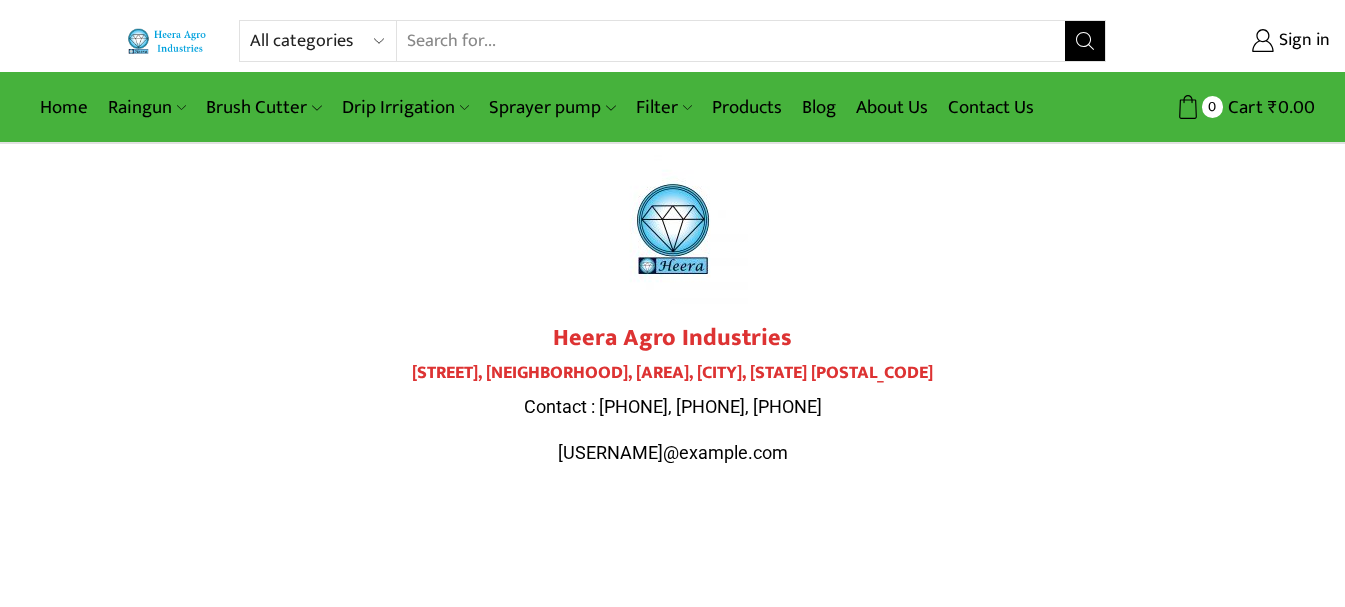 scroll, scrollTop: 0, scrollLeft: 0, axis: both 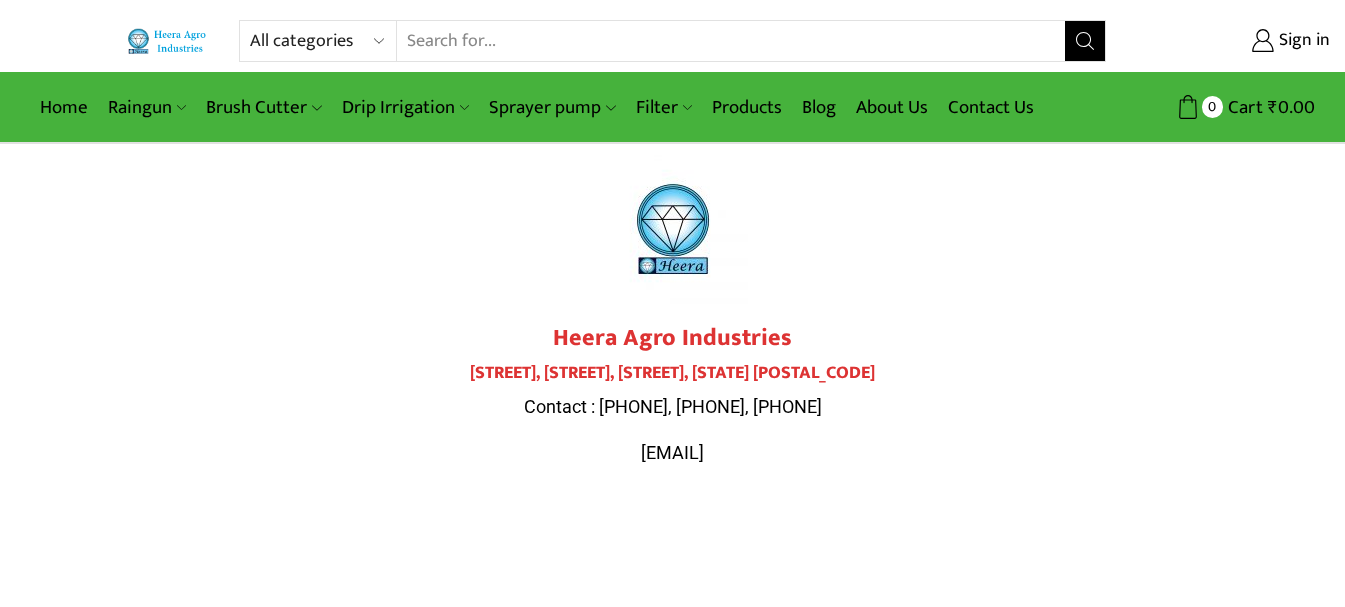 click on "All categories
Accessories
Air Release Valve
Brush Cutter
Domestic Use
Drip Irrigation
Filter
Fogger
Heera Pipes
Mulching Paper
Non Return Valve (Normex)
Pressure Relief Valve
Raingun
Sprayer pump
Sprinkler
Supreme Silpaulin
Valve
Venturi
Water Pressure Gauge
Water Storage Tanks
अ‍ॅसेसरीज
अ‍ॅसेसरीज
एअर रिलीज व्हाॅल्व
एअर रिलीज व्हाॅल्व
घरगुती उपयोग
घरेलू उपयोग
ठिबक सिंचन
ठिबक सिंचन
ड्रीपर
ड्रीपर
पाण्याच्या टाक्या
पानीकी टंकिया
प्रेशर रिलीफ व्हाॅल्व
प्रेशर रिलीफ व्हाॅल्व
फिल्टर
फिल्टर
फॉगर
फॉगर
ब्रश कटर" at bounding box center [323, 41] 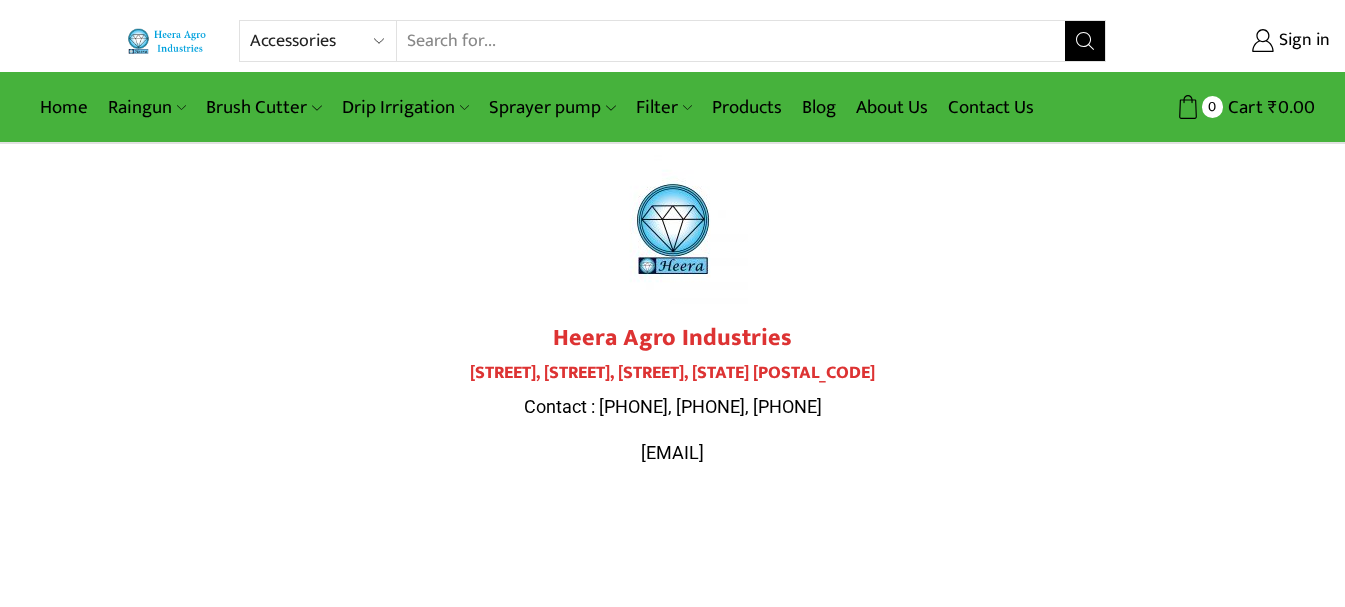 click on "All categories
Accessories
Air Release Valve
Brush Cutter
Domestic Use
Drip Irrigation
Filter
Fogger
Heera Pipes
Mulching Paper
Non Return Valve (Normex)
Pressure Relief Valve
Raingun
Sprayer pump
Sprinkler
Supreme Silpaulin
Valve
Venturi
Water Pressure Gauge
Water Storage Tanks
अ‍ॅसेसरीज
अ‍ॅसेसरीज
एअर रिलीज व्हाॅल्व
एअर रिलीज व्हाॅल्व
घरगुती उपयोग
घरेलू उपयोग
ठिबक सिंचन
ठिबक सिंचन
ड्रीपर
ड्रीपर
पाण्याच्या टाक्या
पानीकी टंकिया
प्रेशर रिलीफ व्हाॅल्व
प्रेशर रिलीफ व्हाॅल्व
फिल्टर
फिल्टर
फॉगर
फॉगर
ब्रश कटर" at bounding box center [323, 41] 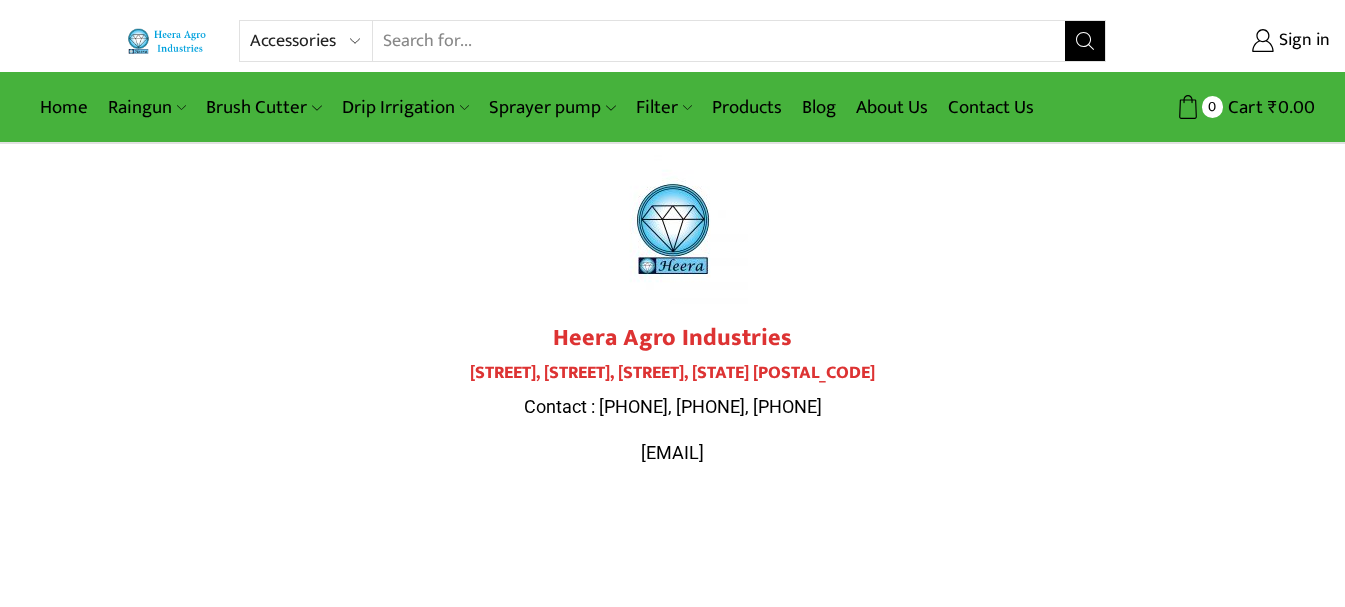 click on "All categories
Accessories
Air Release Valve
Brush Cutter
Domestic Use
Drip Irrigation
Filter
Fogger
Heera Pipes
Mulching Paper
Non Return Valve (Normex)
Pressure Relief Valve
Raingun
Sprayer pump
Sprinkler
Supreme Silpaulin
Valve
Venturi
Water Pressure Gauge
Water Storage Tanks
अ‍ॅसेसरीज
अ‍ॅसेसरीज
एअर रिलीज व्हाॅल्व
एअर रिलीज व्हाॅल्व
घरगुती उपयोग
घरेलू उपयोग
ठिबक सिंचन
ठिबक सिंचन
ड्रीपर
ड्रीपर
पाण्याच्या टाक्या
पानीकी टंकिया
प्रेशर रिलीफ व्हाॅल्व
प्रेशर रिलीफ व्हाॅल्व
फिल्टर
फिल्टर
फॉगर
फॉगर
ब्रश कटर" at bounding box center [311, 41] 